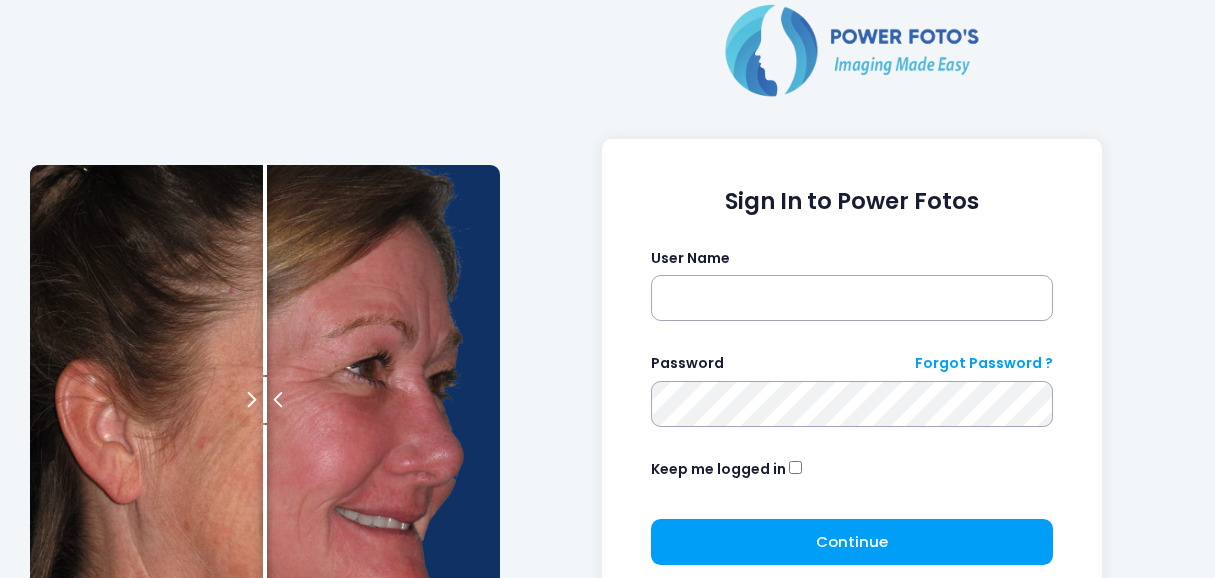 scroll, scrollTop: 0, scrollLeft: 0, axis: both 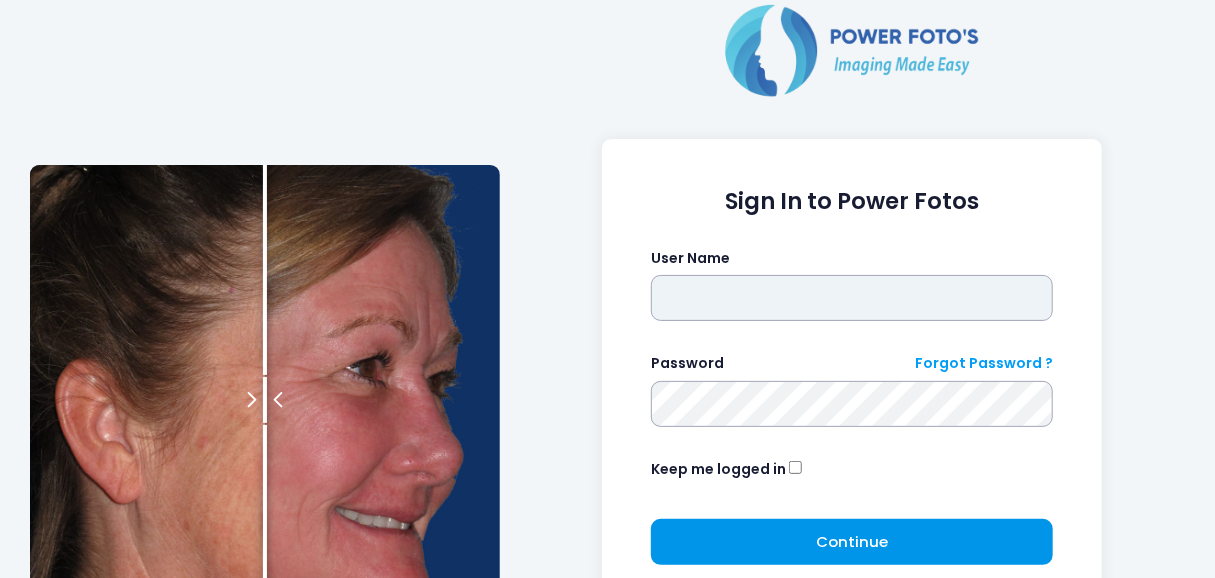 type on "*********" 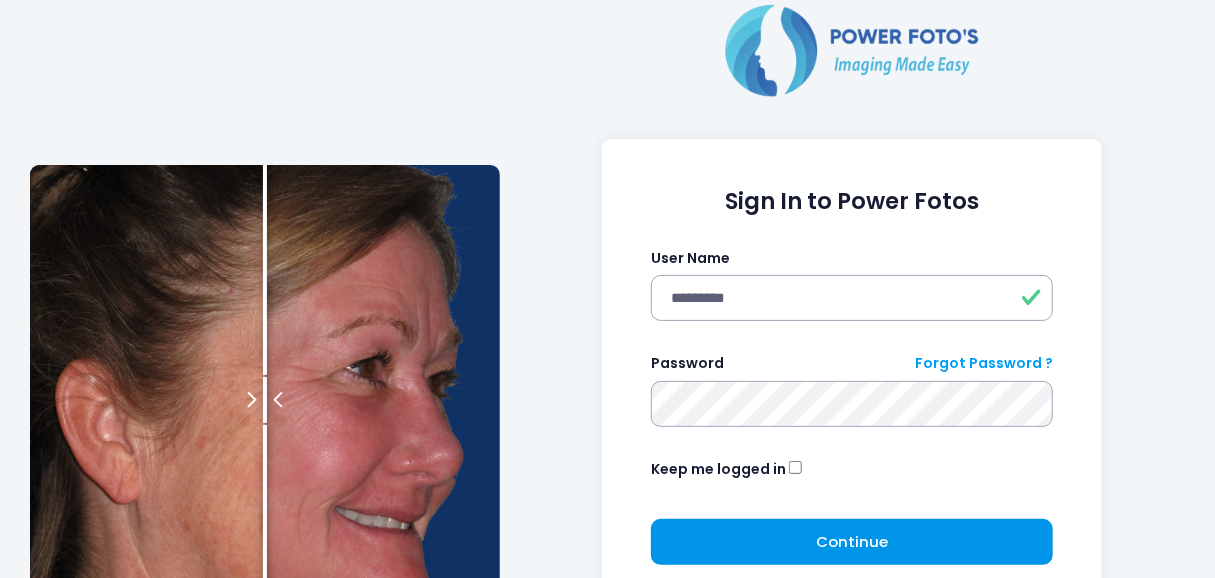 click on "Continue
Please wait..." at bounding box center [852, 542] 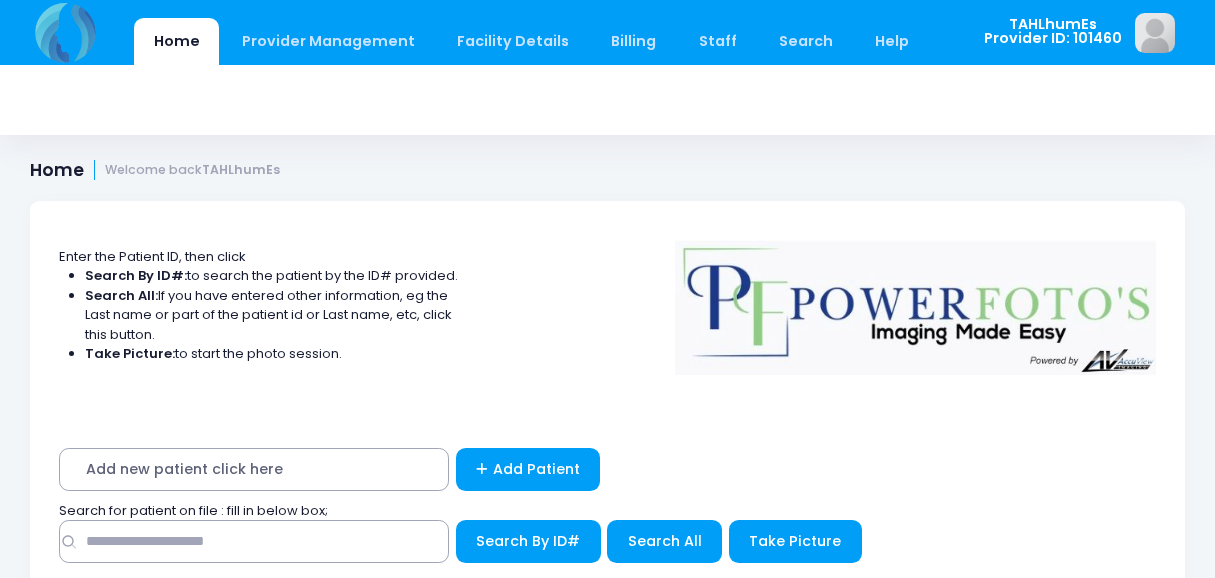 scroll, scrollTop: 0, scrollLeft: 0, axis: both 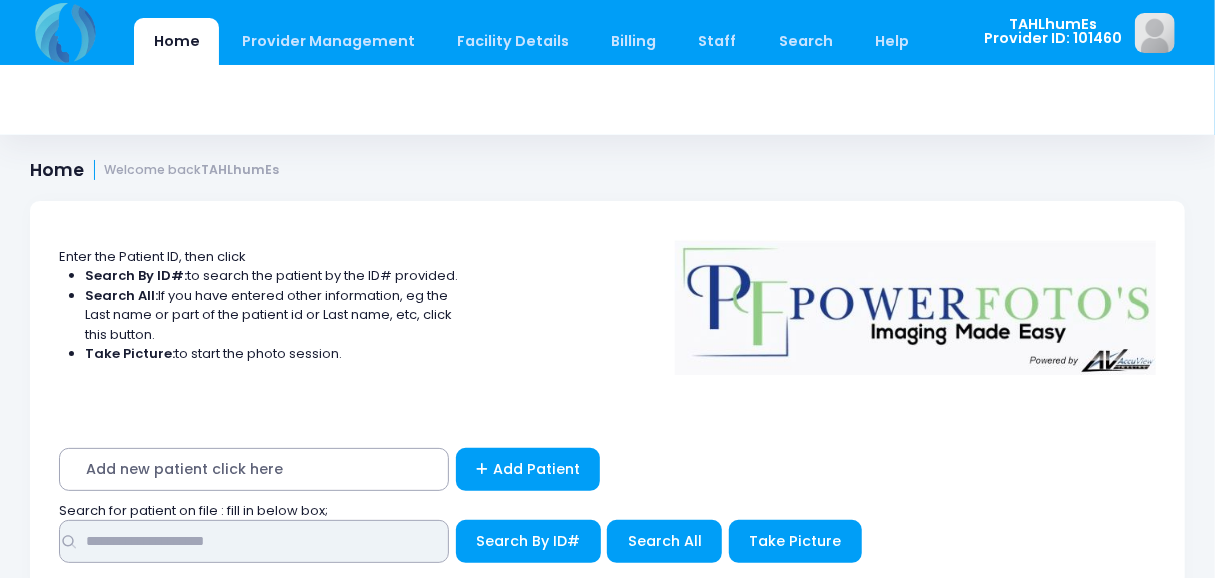 click at bounding box center (254, 541) 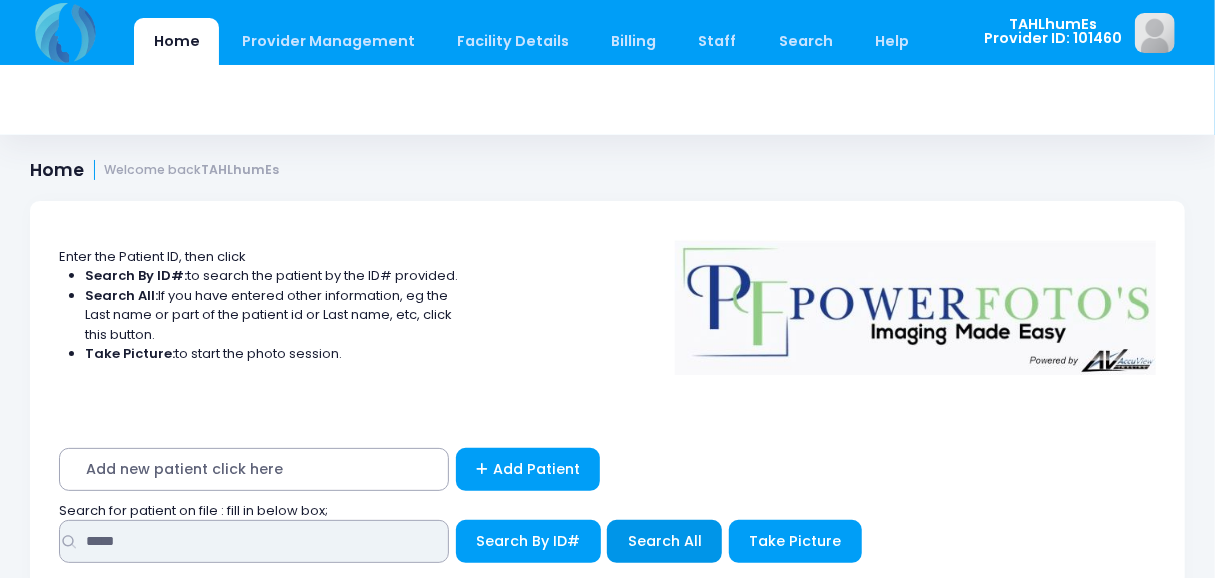 type on "*****" 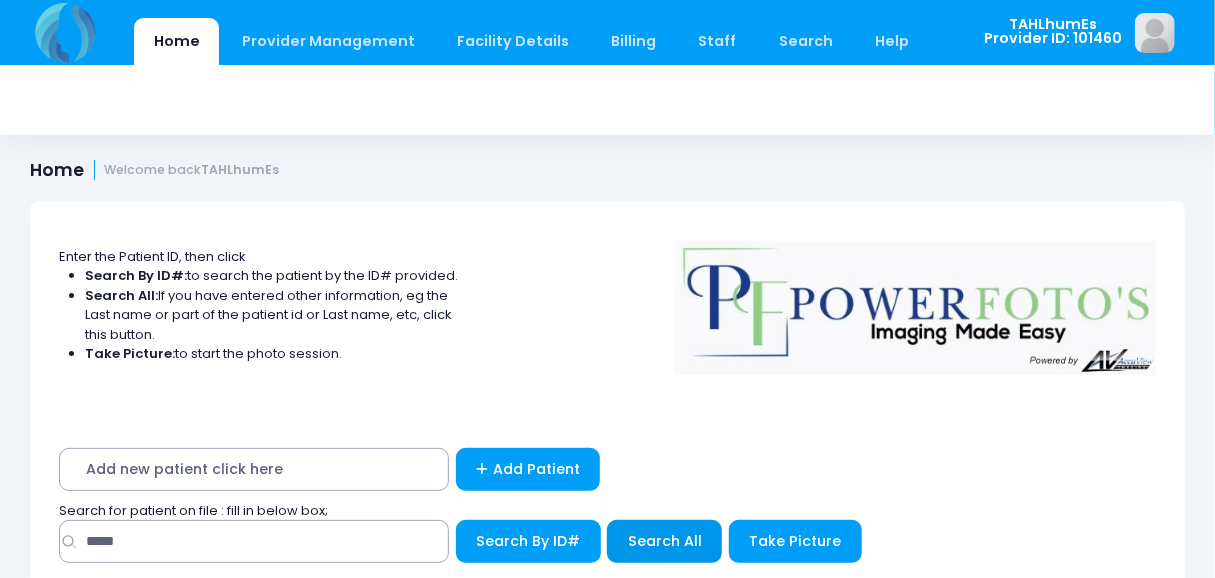 click on "Search All" at bounding box center [528, 541] 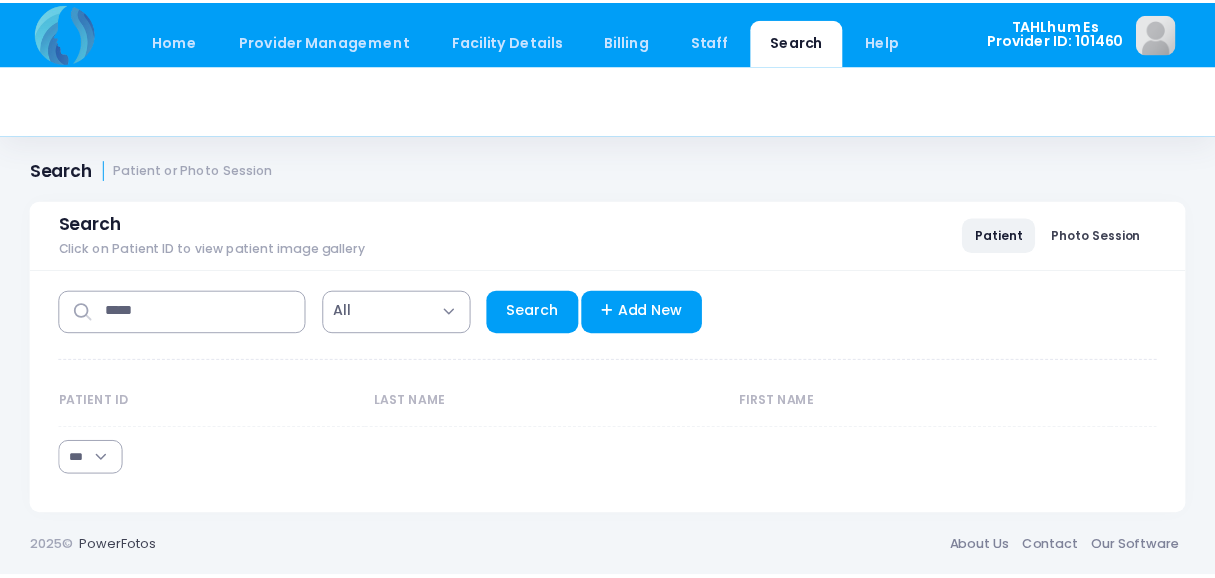 scroll, scrollTop: 0, scrollLeft: 0, axis: both 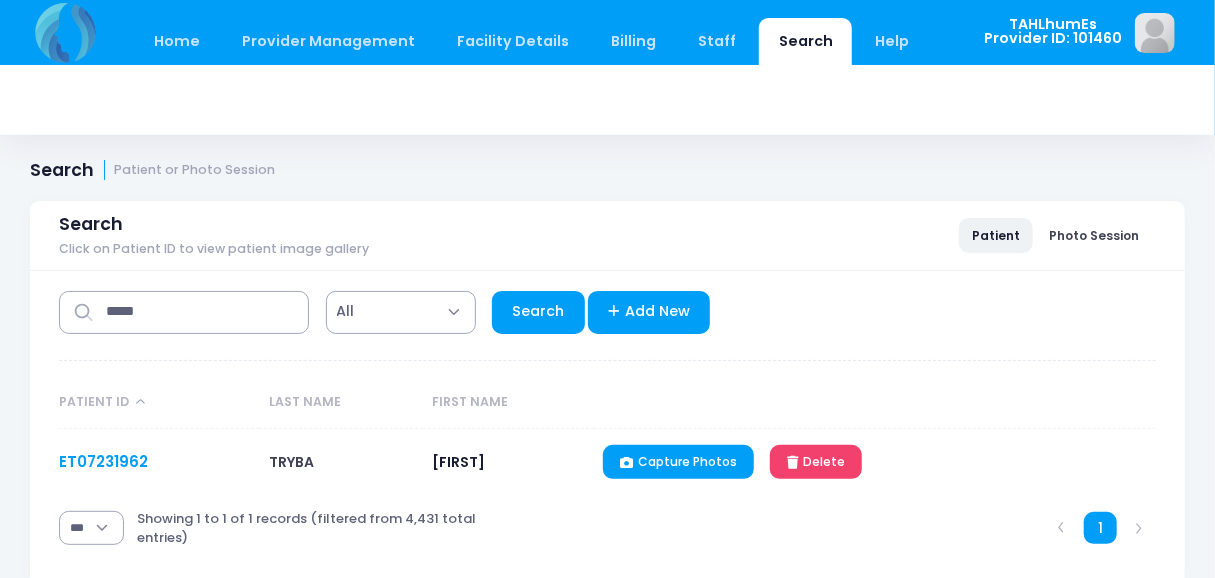 drag, startPoint x: 93, startPoint y: 461, endPoint x: 110, endPoint y: 451, distance: 19.723083 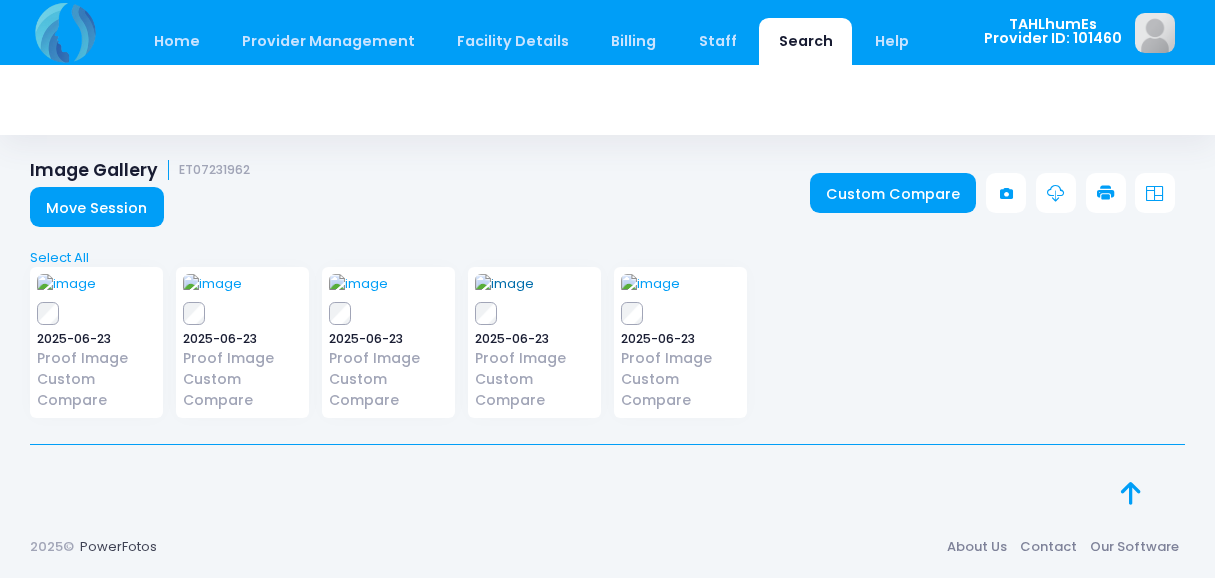 scroll, scrollTop: 0, scrollLeft: 0, axis: both 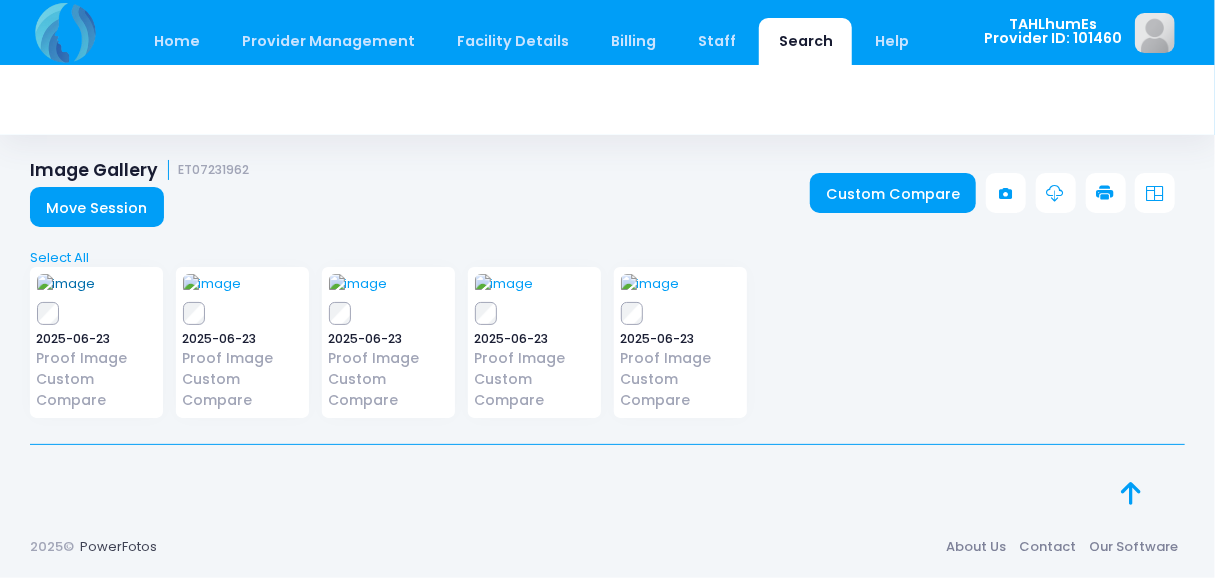 click at bounding box center (66, 284) 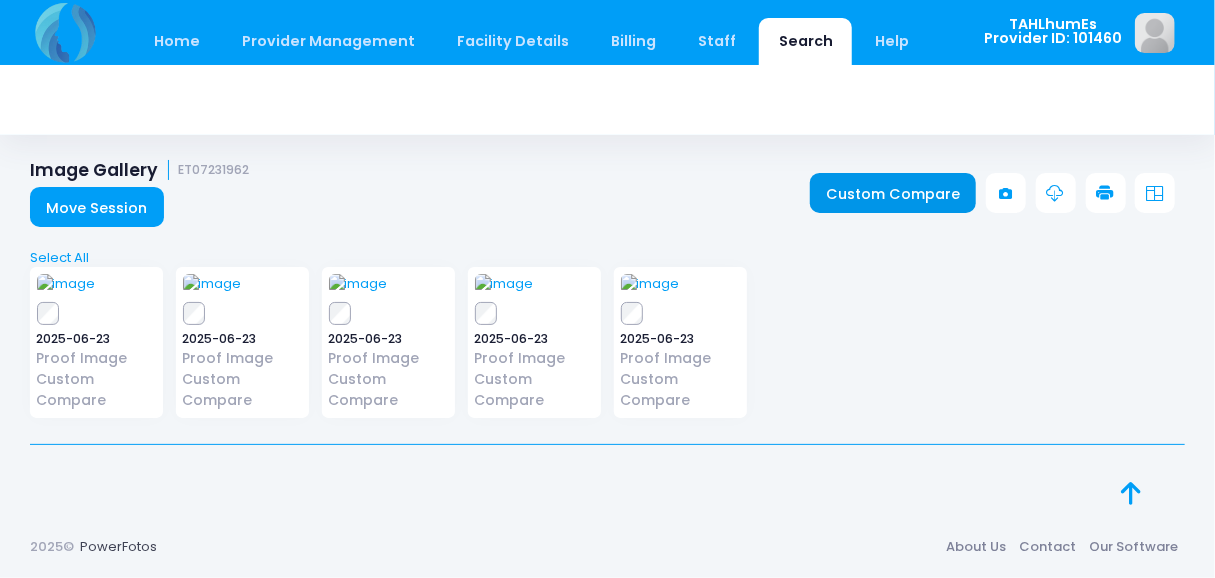 click on "Custom Compare" at bounding box center [893, 193] 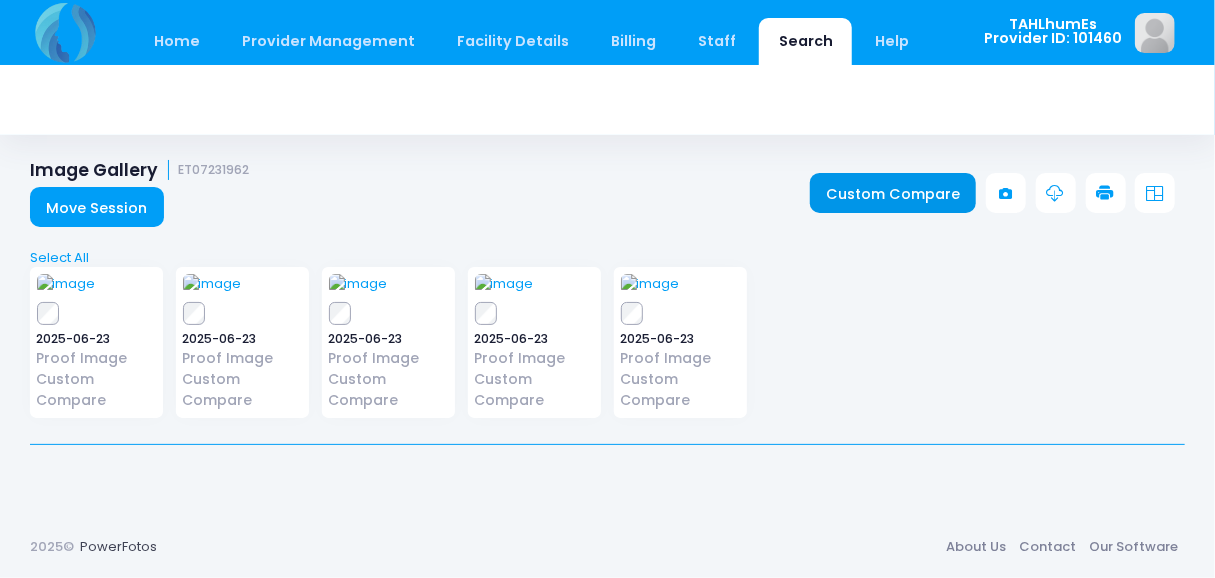 click on "Custom Compare" at bounding box center [893, 193] 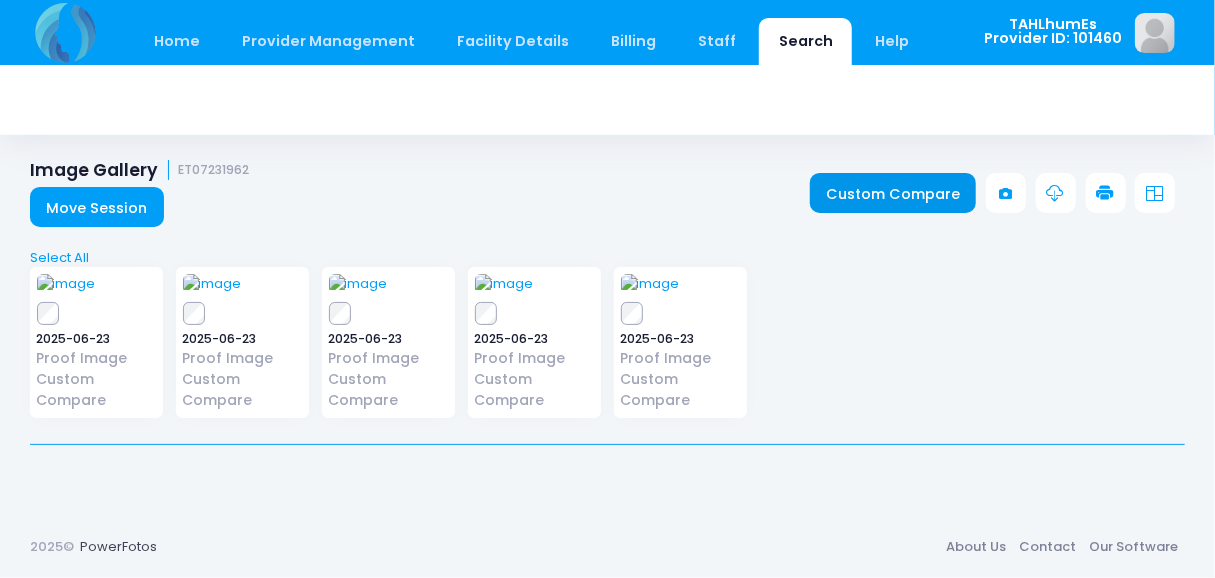 click on "Custom Compare" at bounding box center [893, 193] 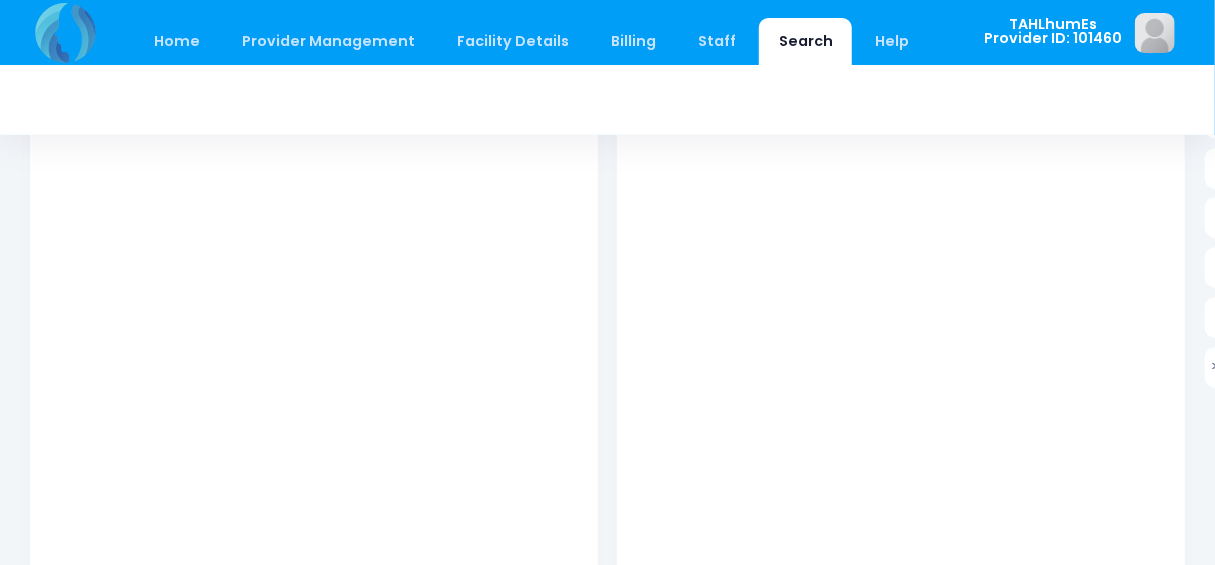 scroll, scrollTop: 0, scrollLeft: 0, axis: both 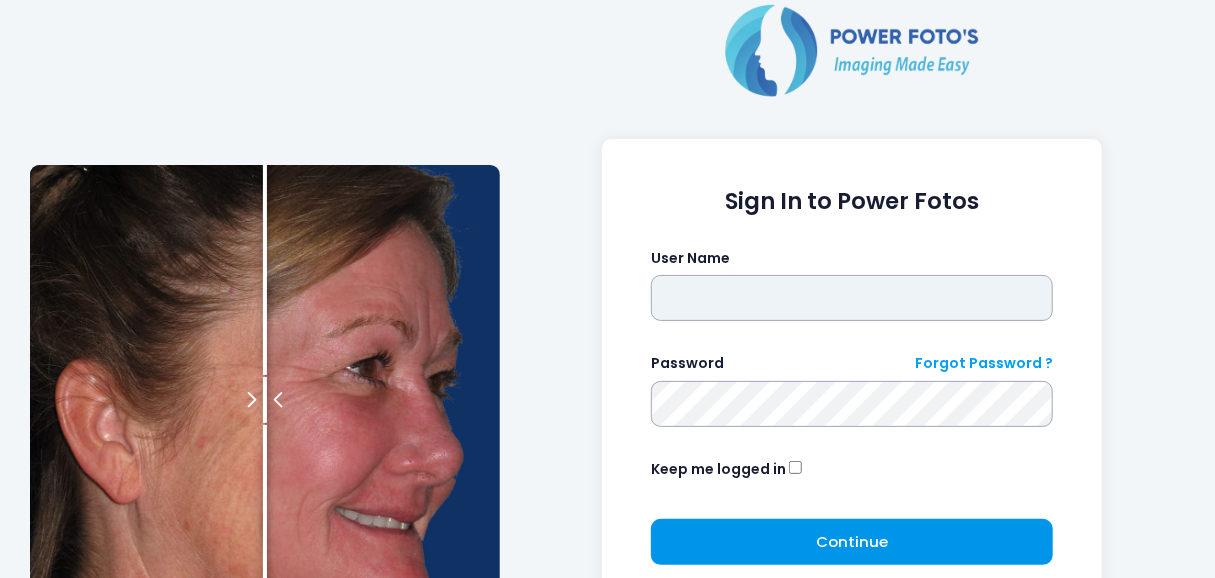 type on "*********" 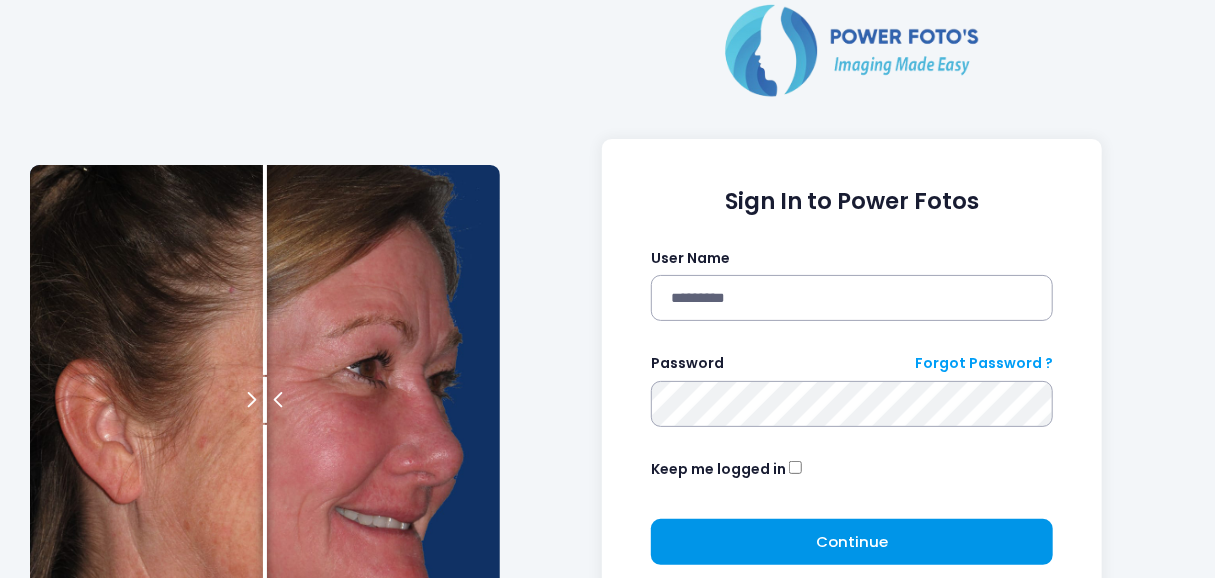 click on "Continue
Please wait..." at bounding box center (852, 542) 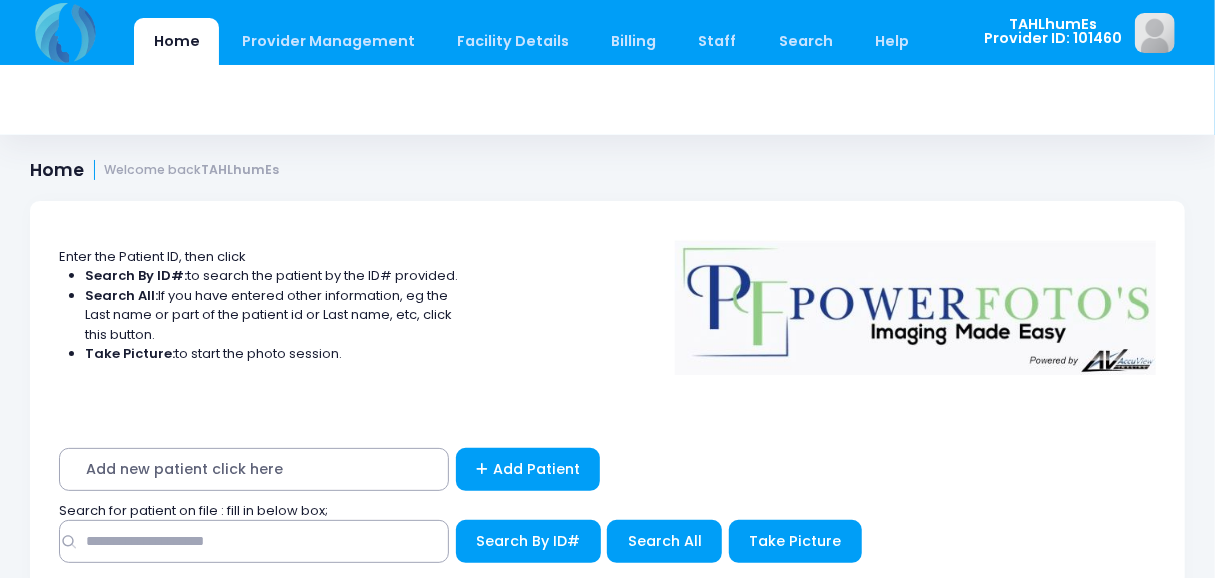 scroll, scrollTop: 105, scrollLeft: 0, axis: vertical 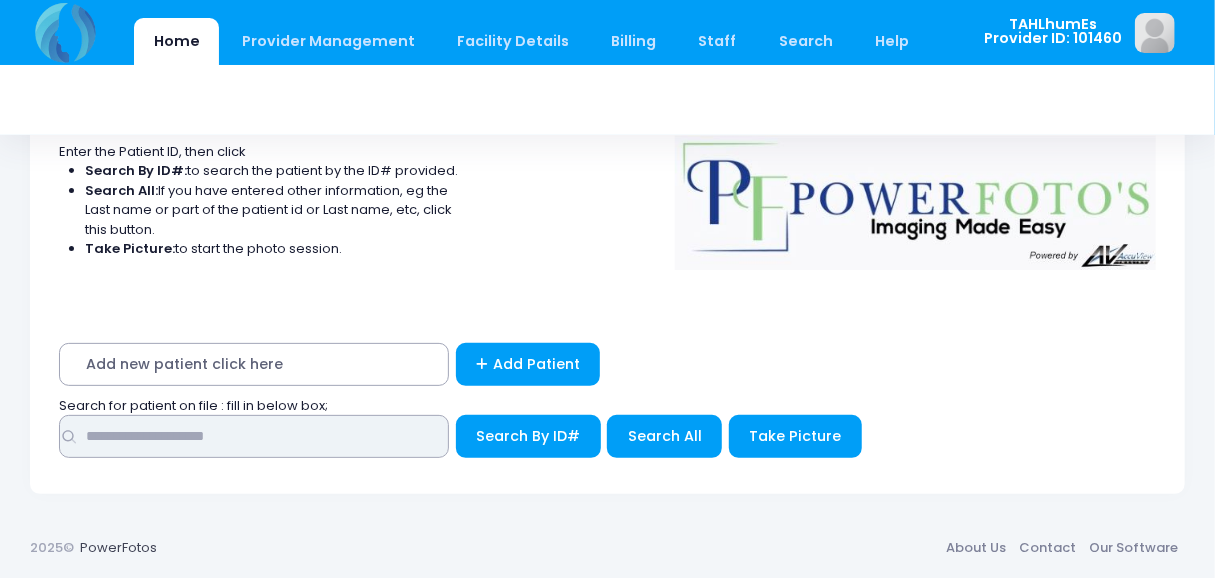 click at bounding box center (254, 436) 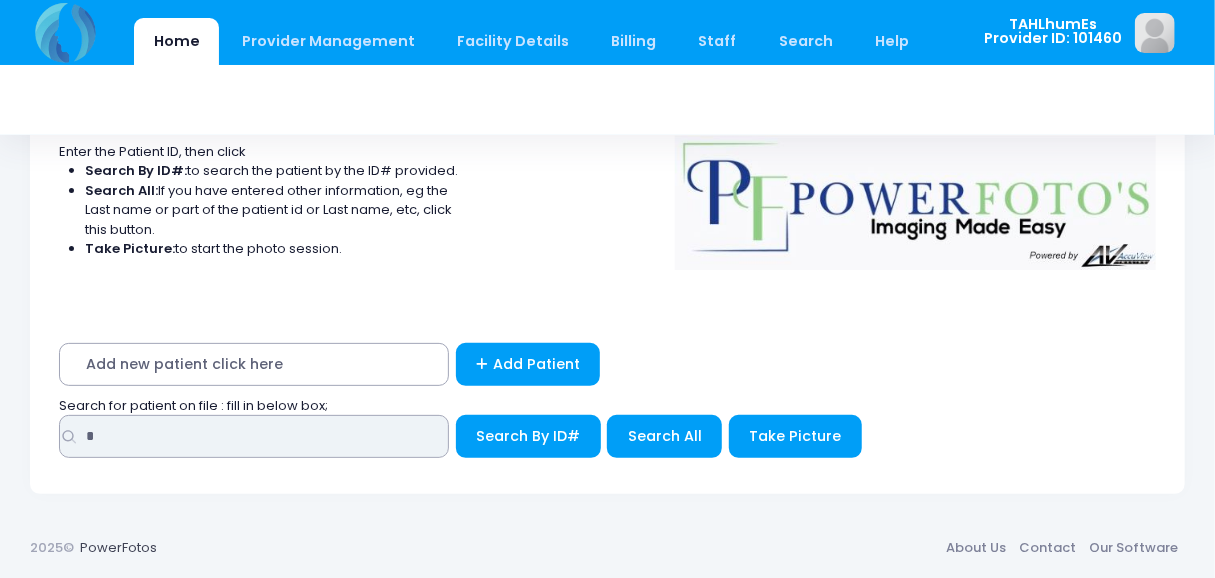 click on "*" at bounding box center (254, 436) 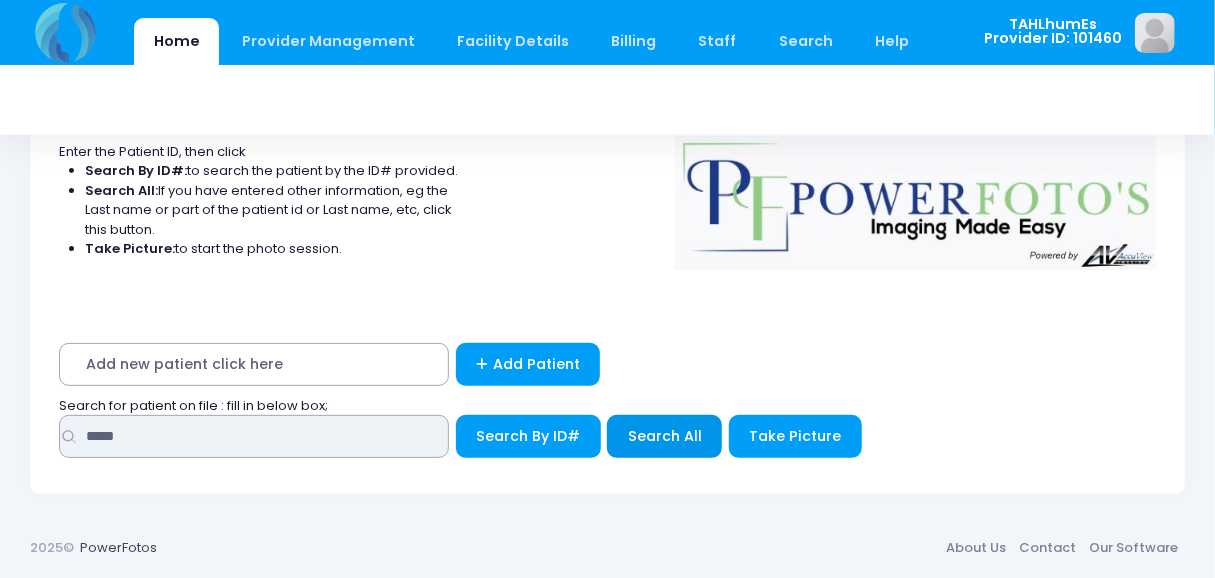 type on "*****" 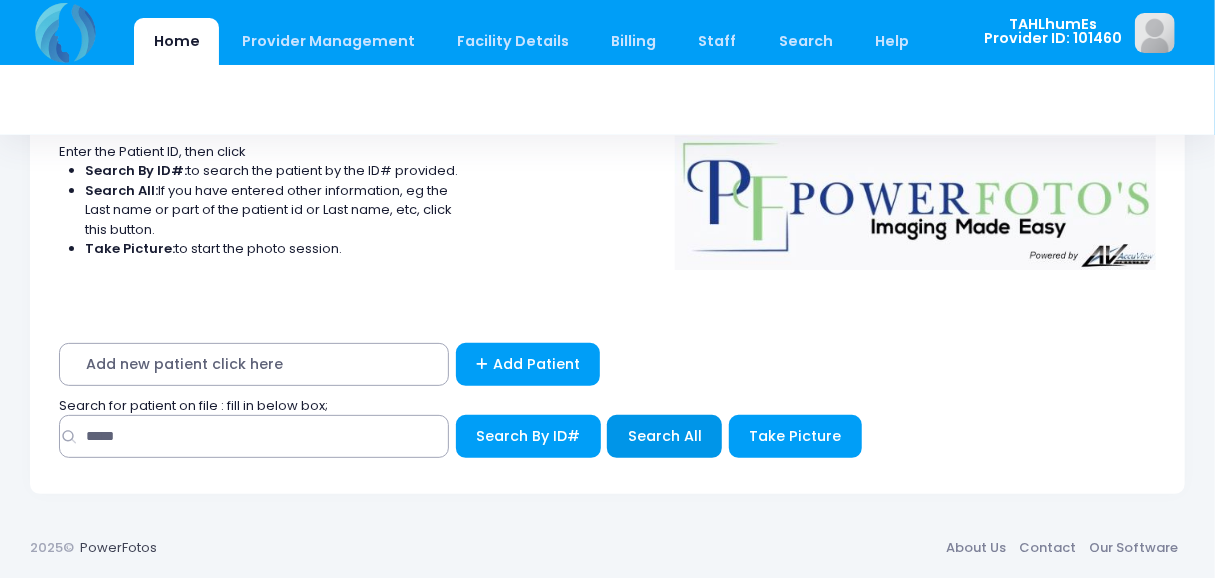 click on "Search All" at bounding box center (528, 436) 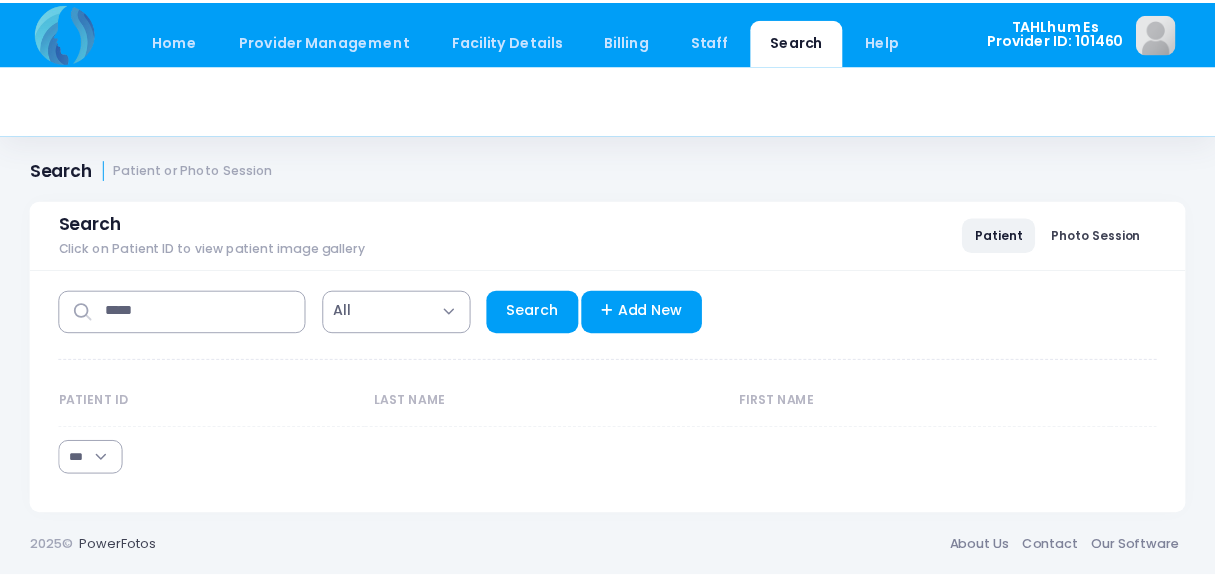 scroll, scrollTop: 0, scrollLeft: 0, axis: both 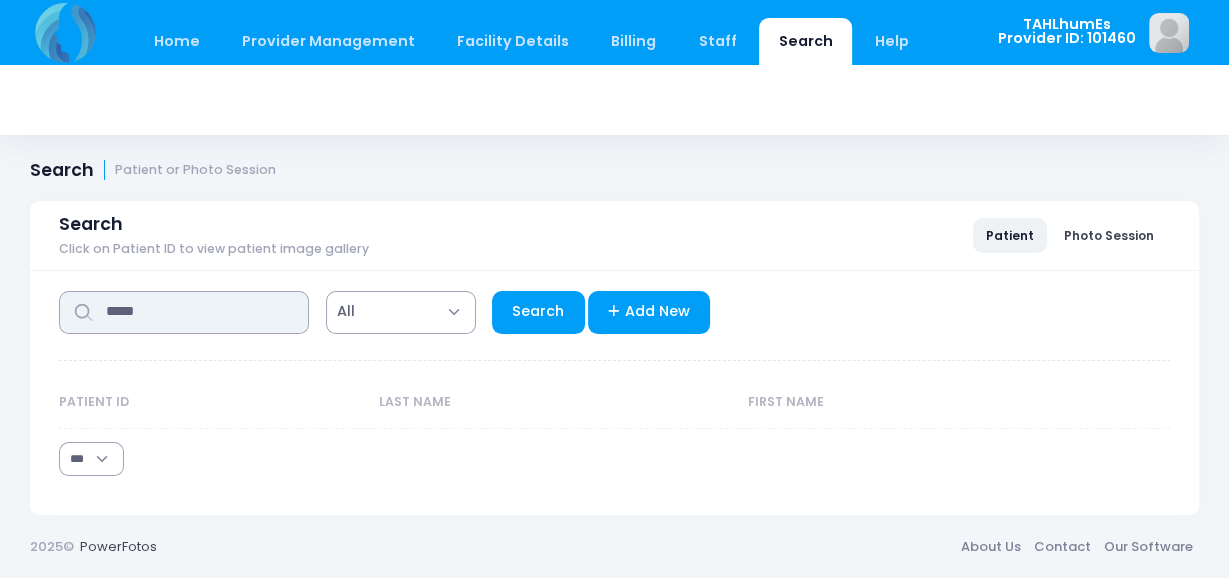 click on "*****" at bounding box center (184, 312) 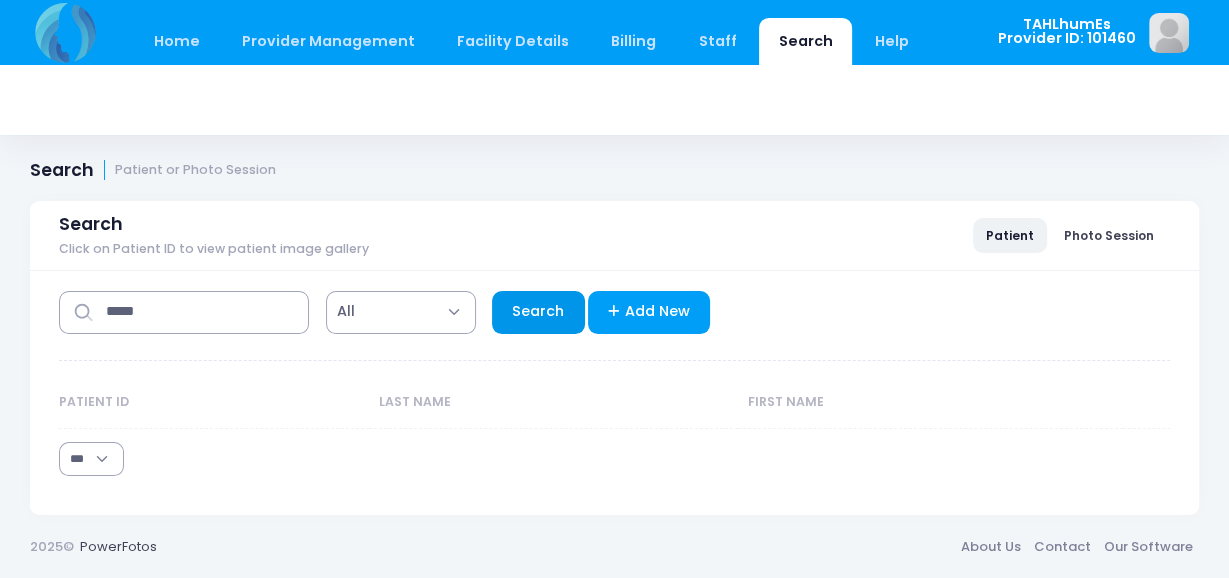 click on "Search" at bounding box center (538, 312) 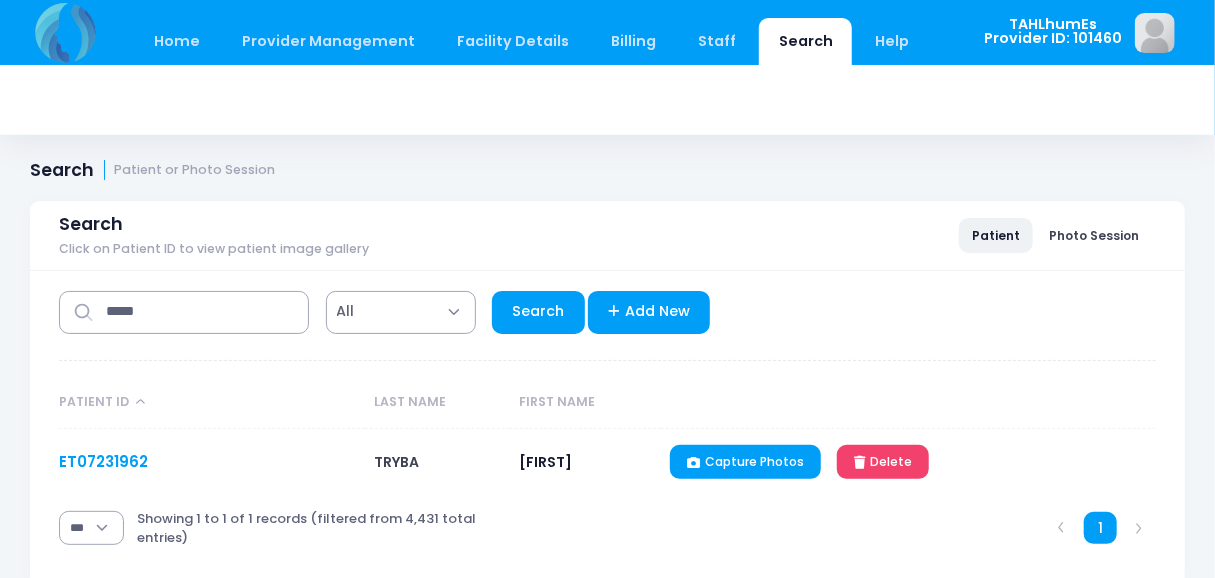 click on "ET07231962" at bounding box center [103, 461] 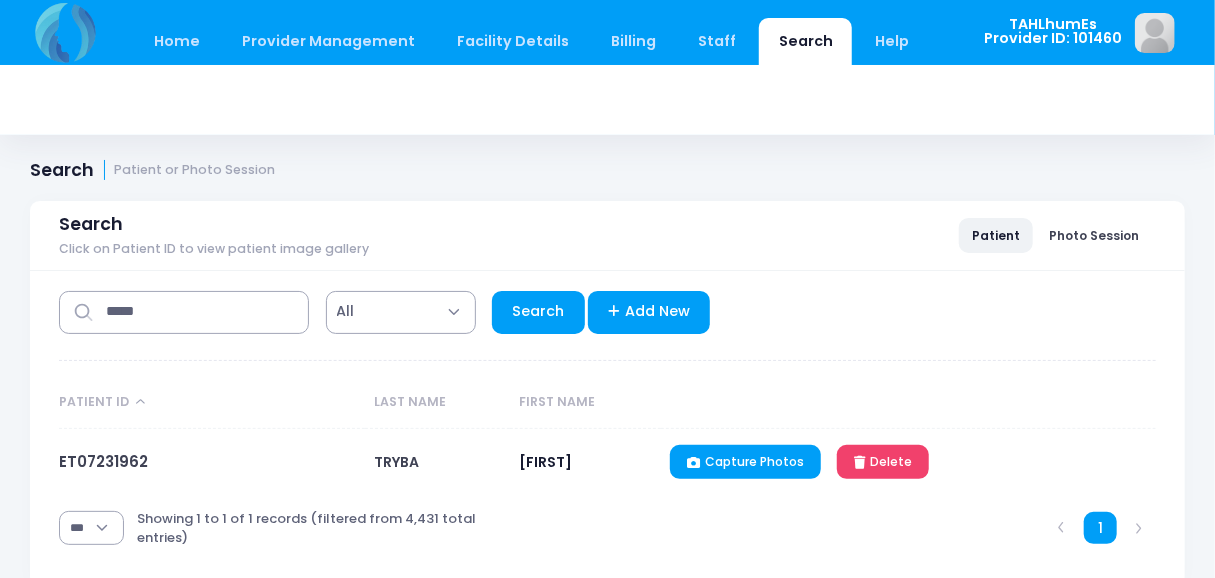 scroll, scrollTop: 69, scrollLeft: 0, axis: vertical 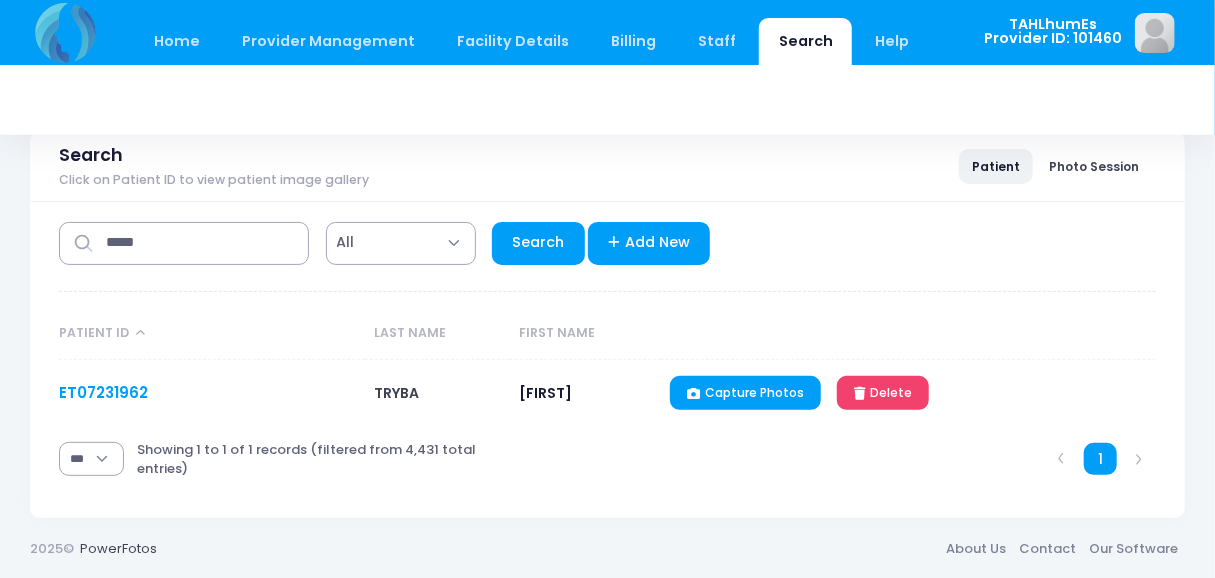 click on "ET07231962" at bounding box center (103, 392) 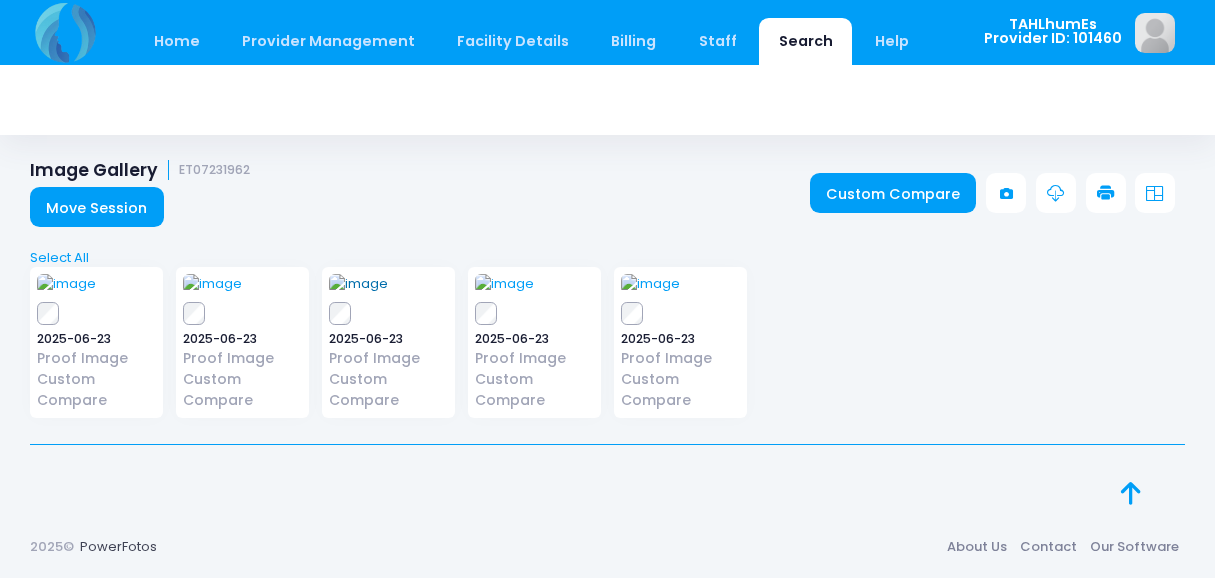 scroll, scrollTop: 0, scrollLeft: 0, axis: both 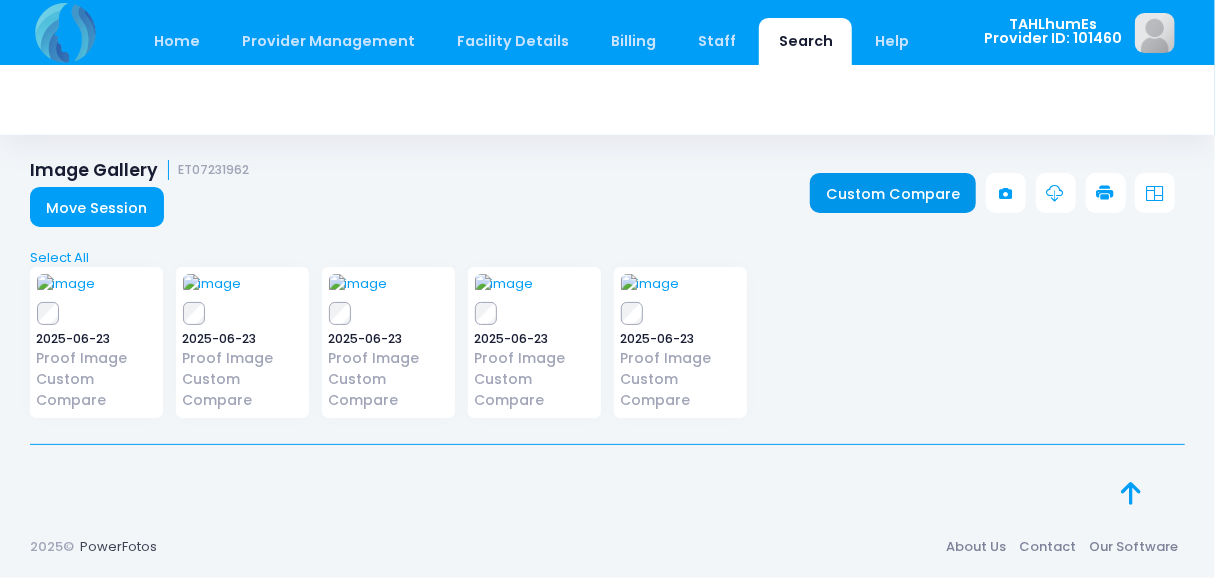 click on "Custom Compare" at bounding box center (893, 193) 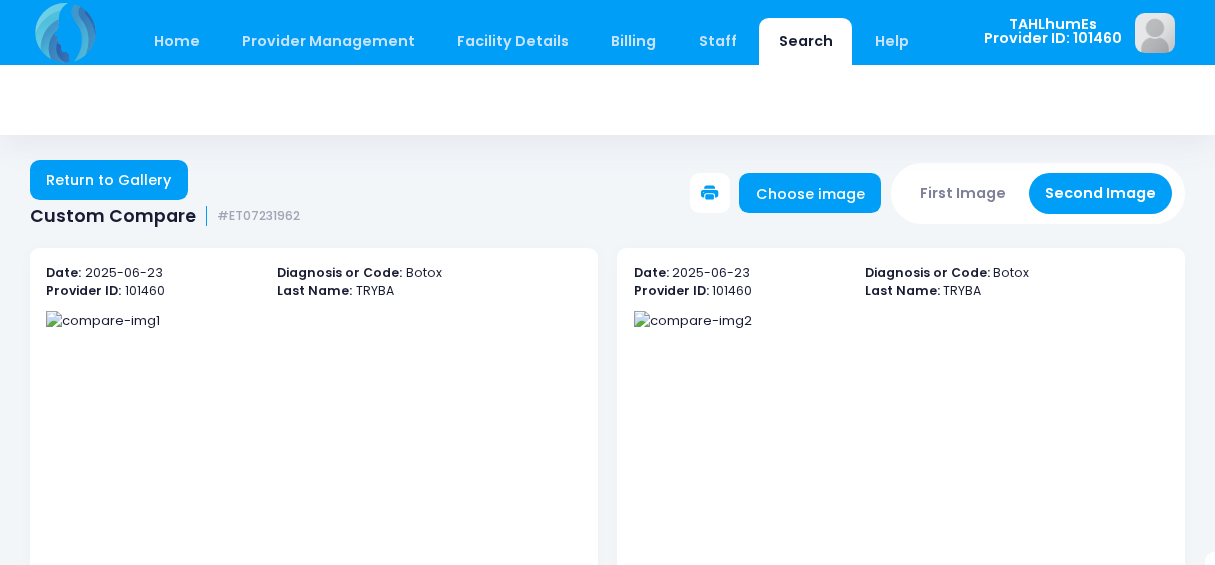 scroll, scrollTop: 0, scrollLeft: 0, axis: both 